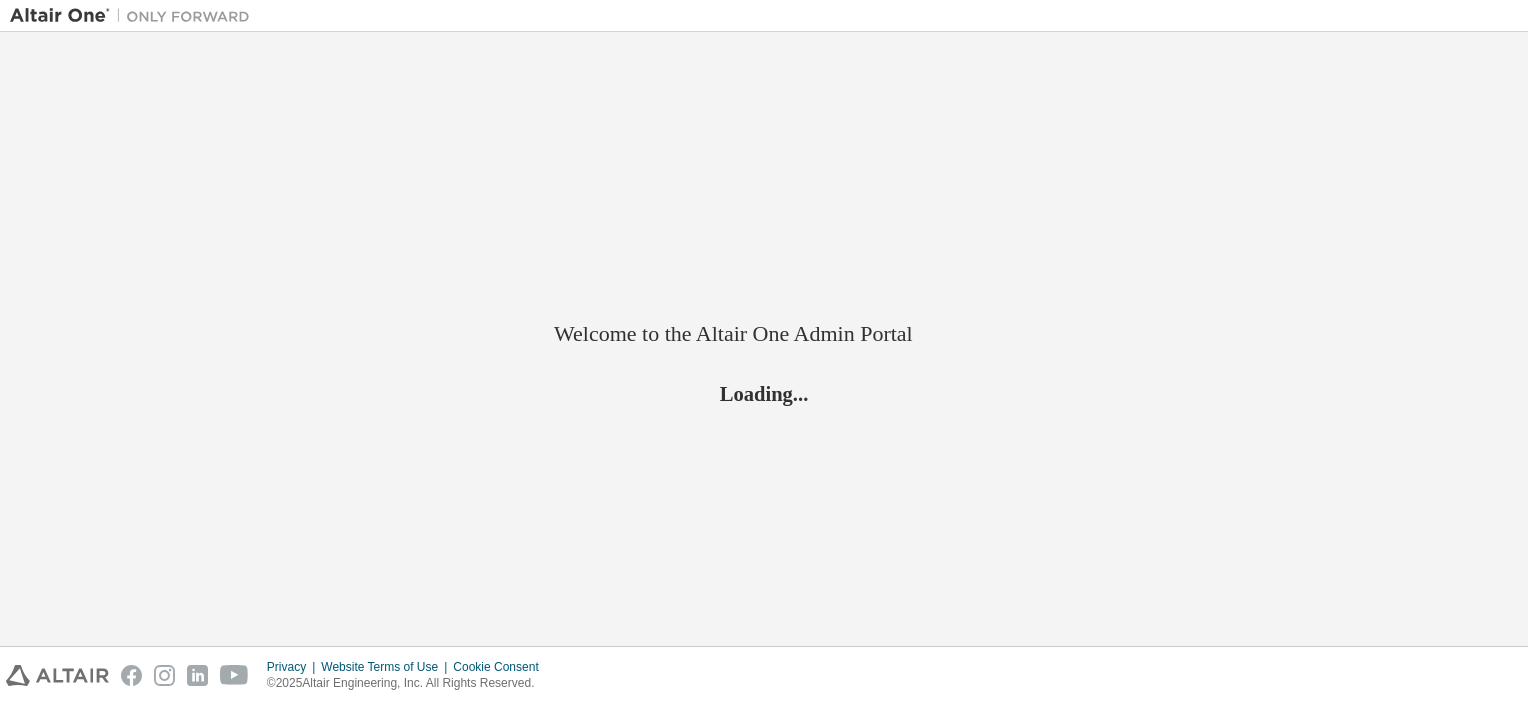scroll, scrollTop: 0, scrollLeft: 0, axis: both 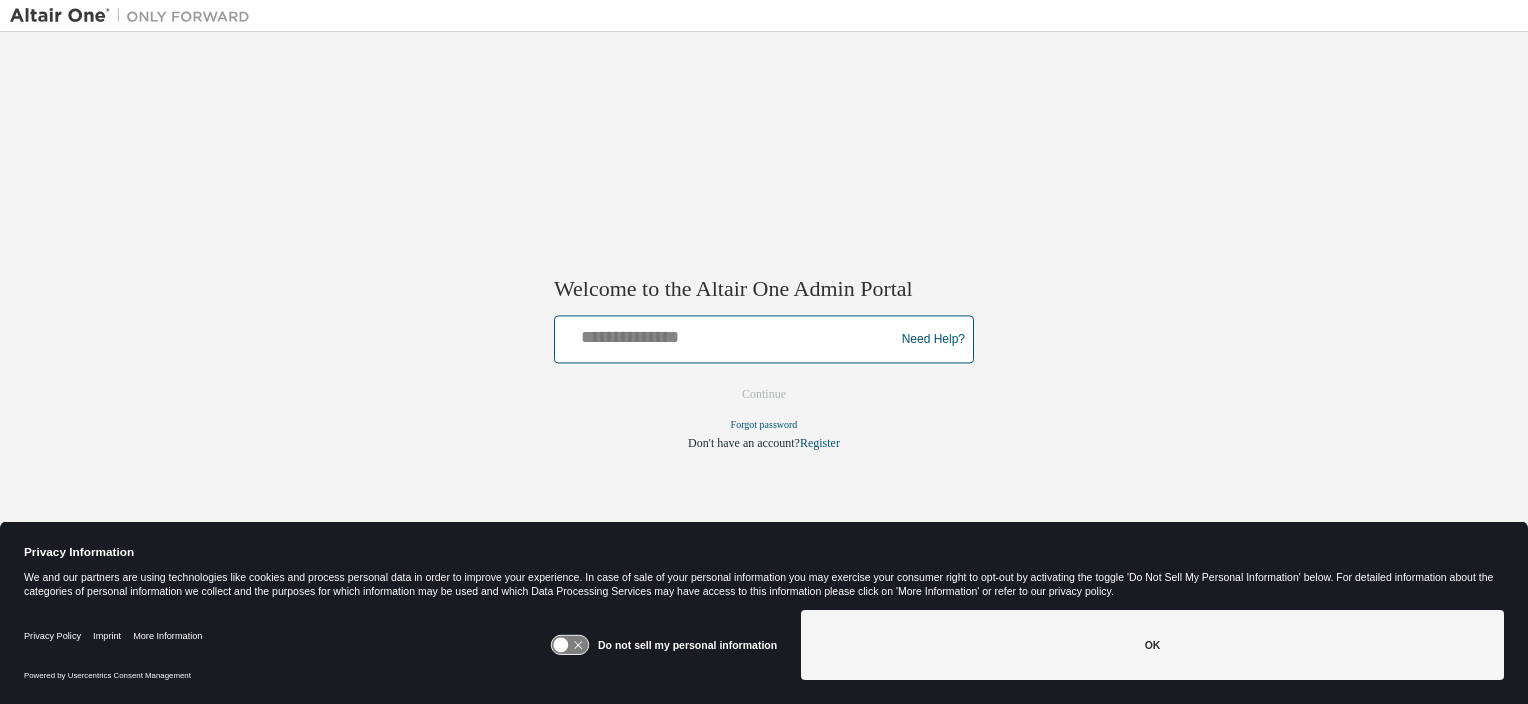 click at bounding box center (727, 335) 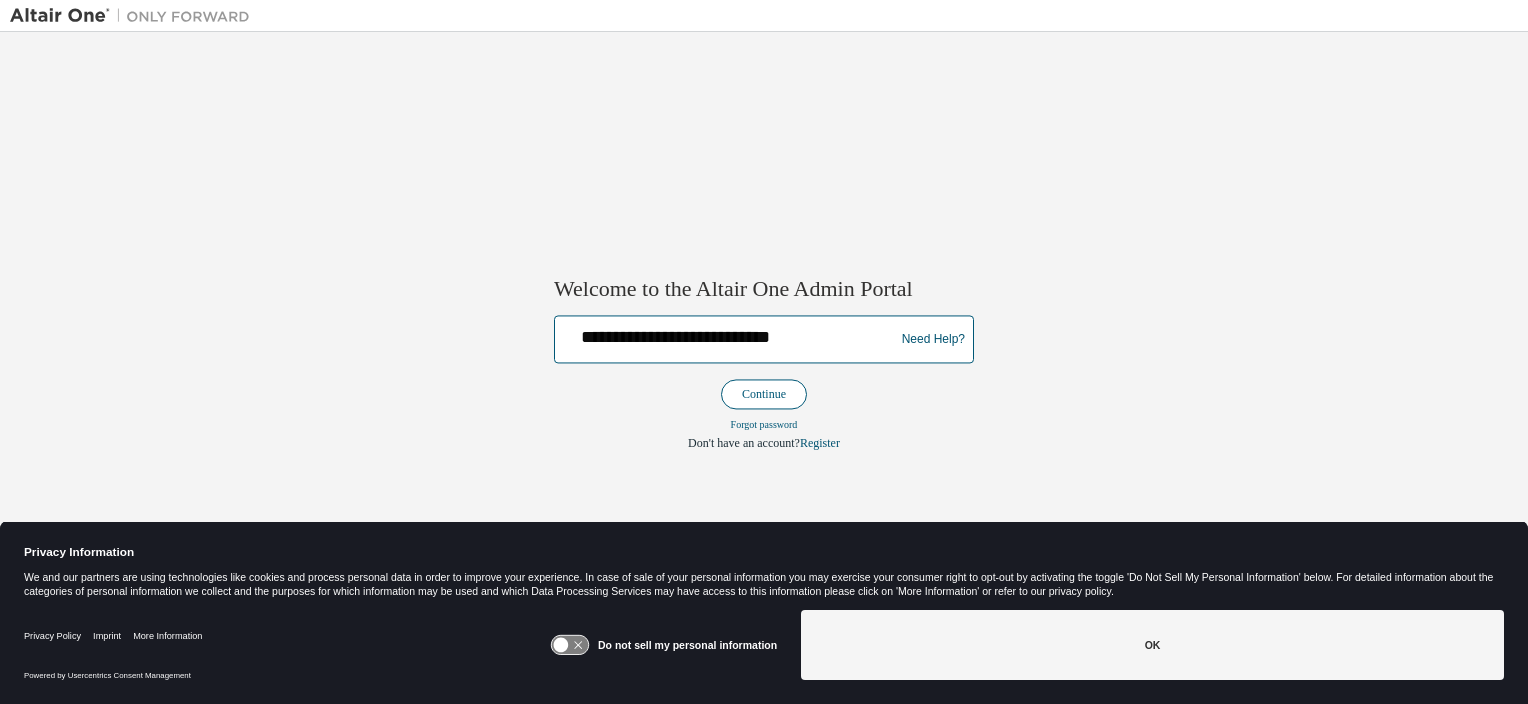 type on "**********" 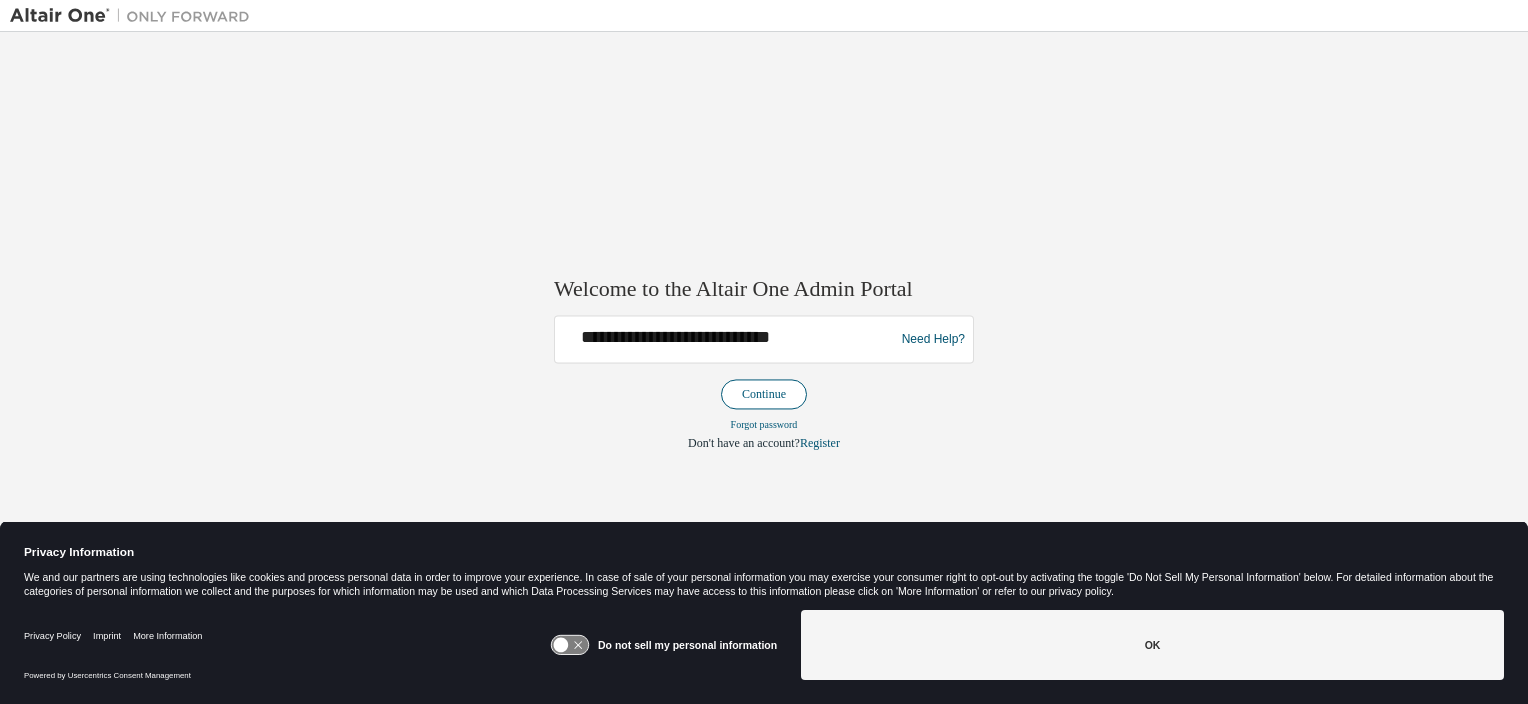 click on "Continue" at bounding box center [764, 395] 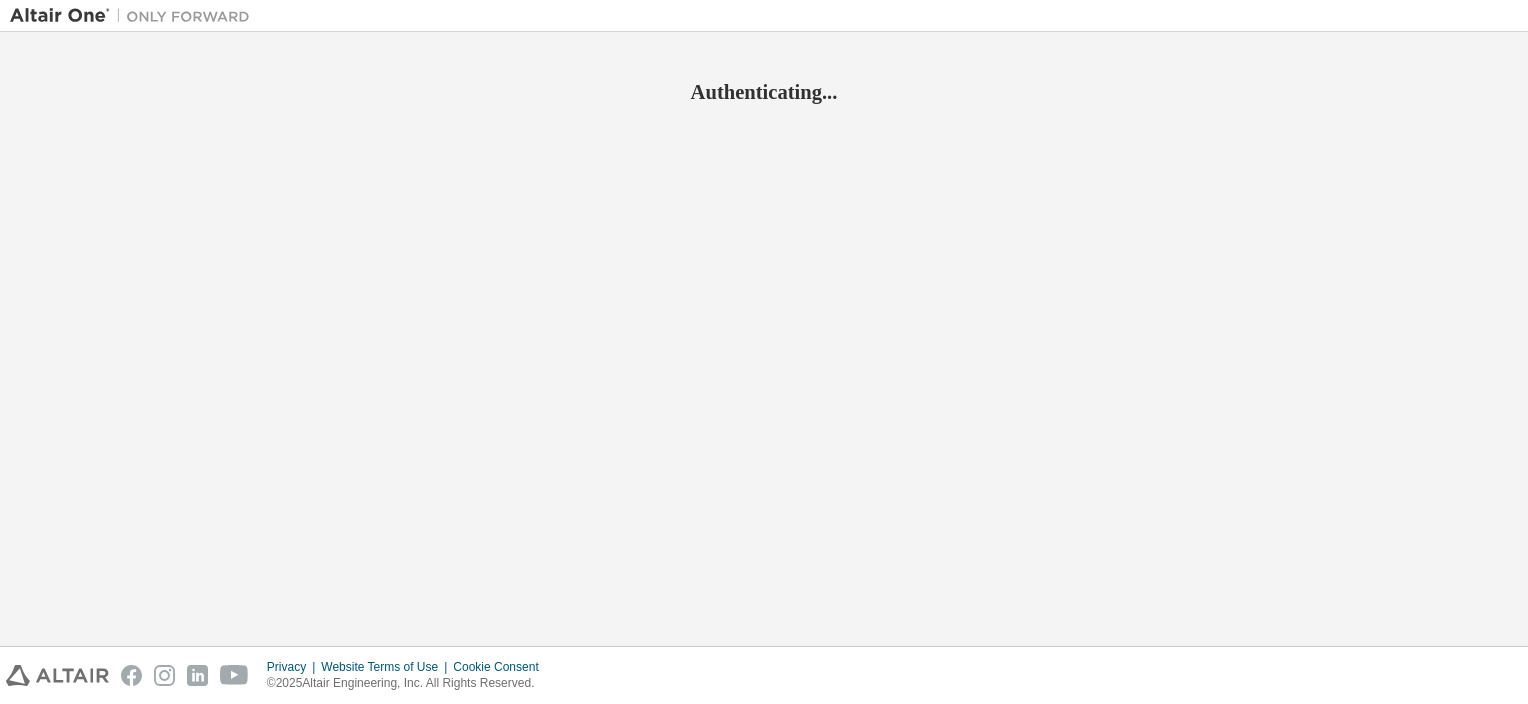 scroll, scrollTop: 0, scrollLeft: 0, axis: both 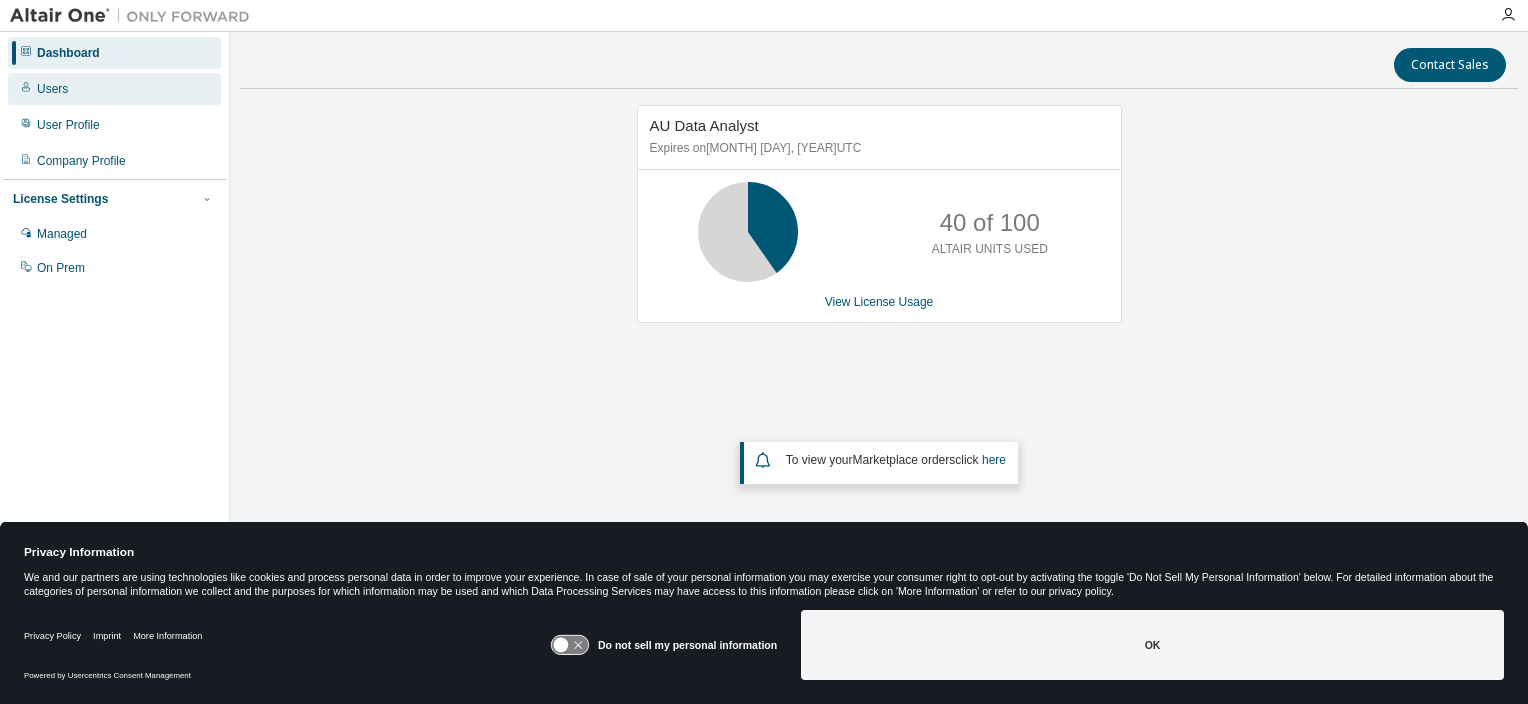 click on "Users" at bounding box center [52, 89] 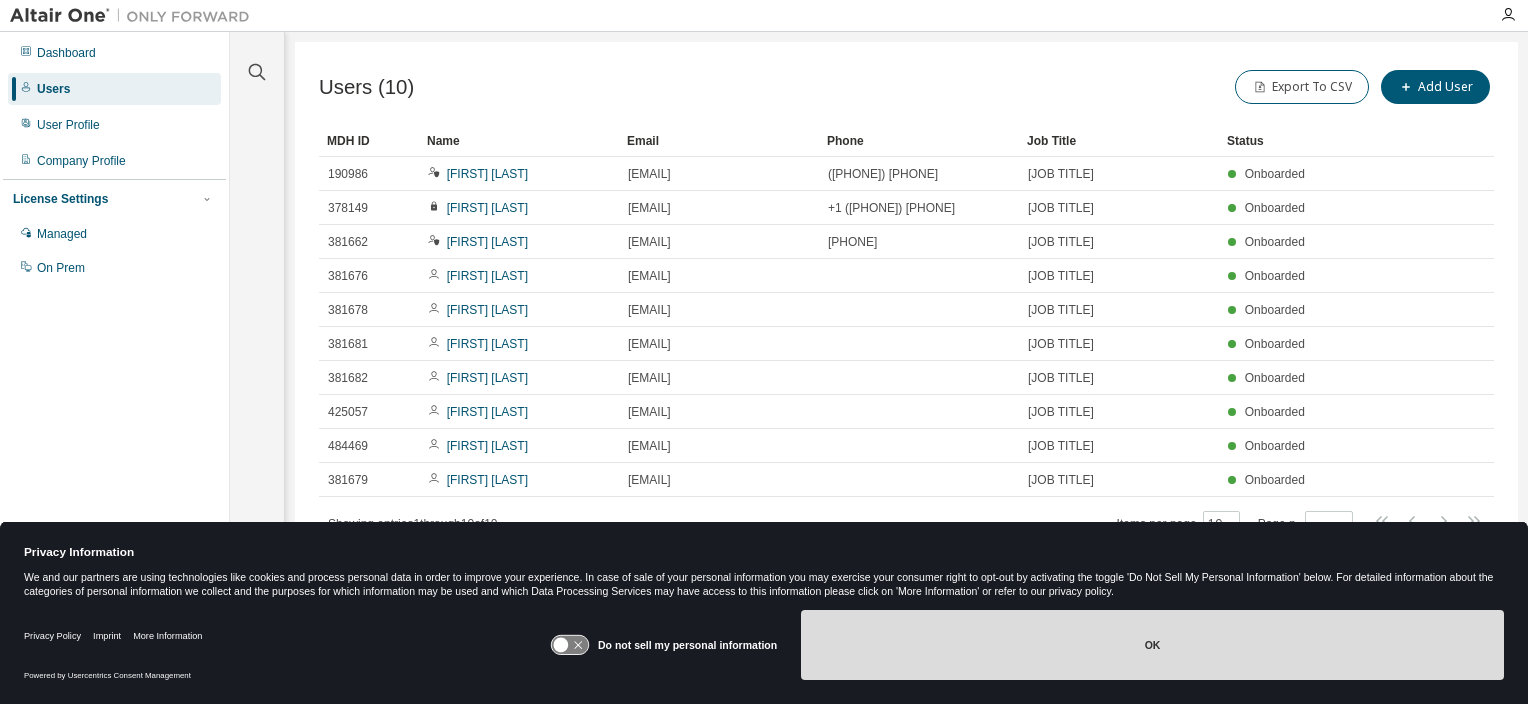 click on "OK" at bounding box center (1152, 645) 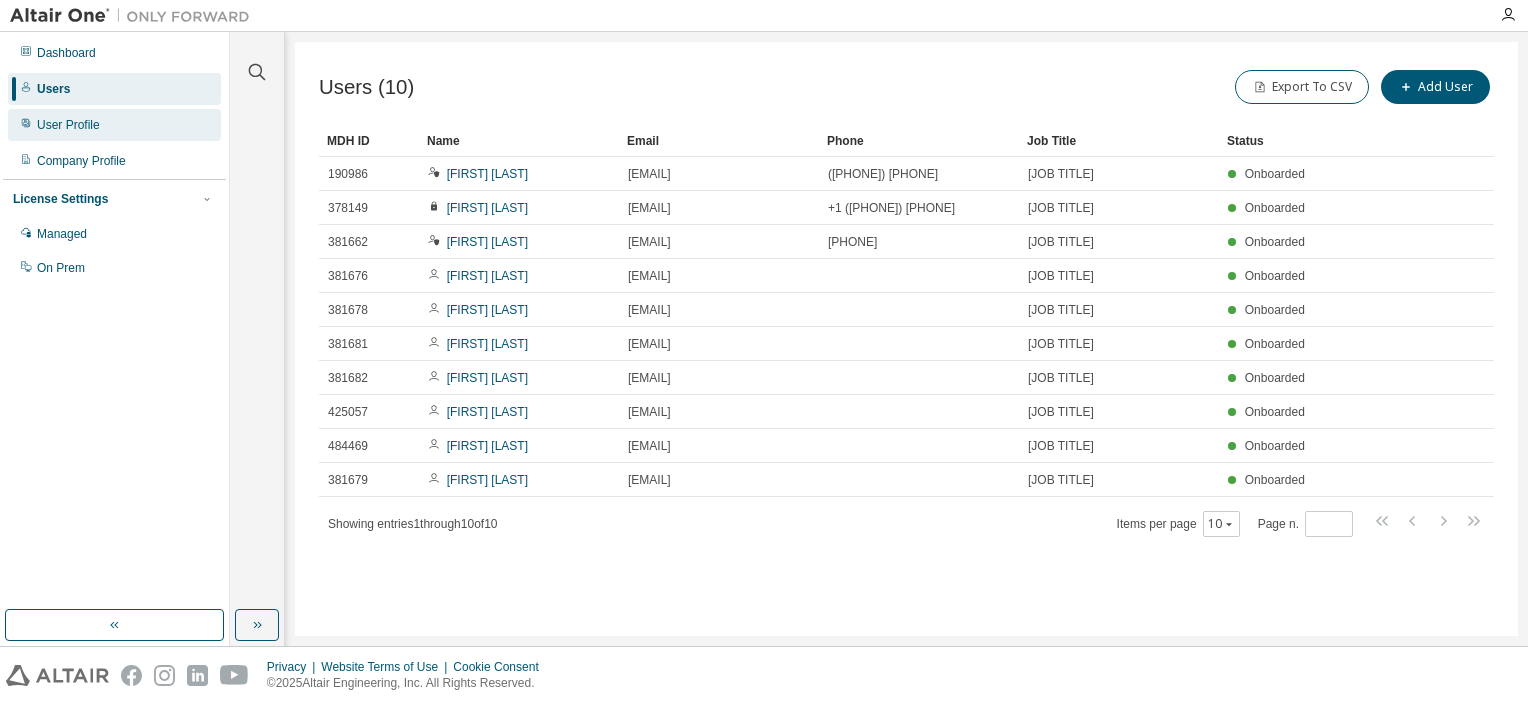 click on "User Profile" at bounding box center [68, 125] 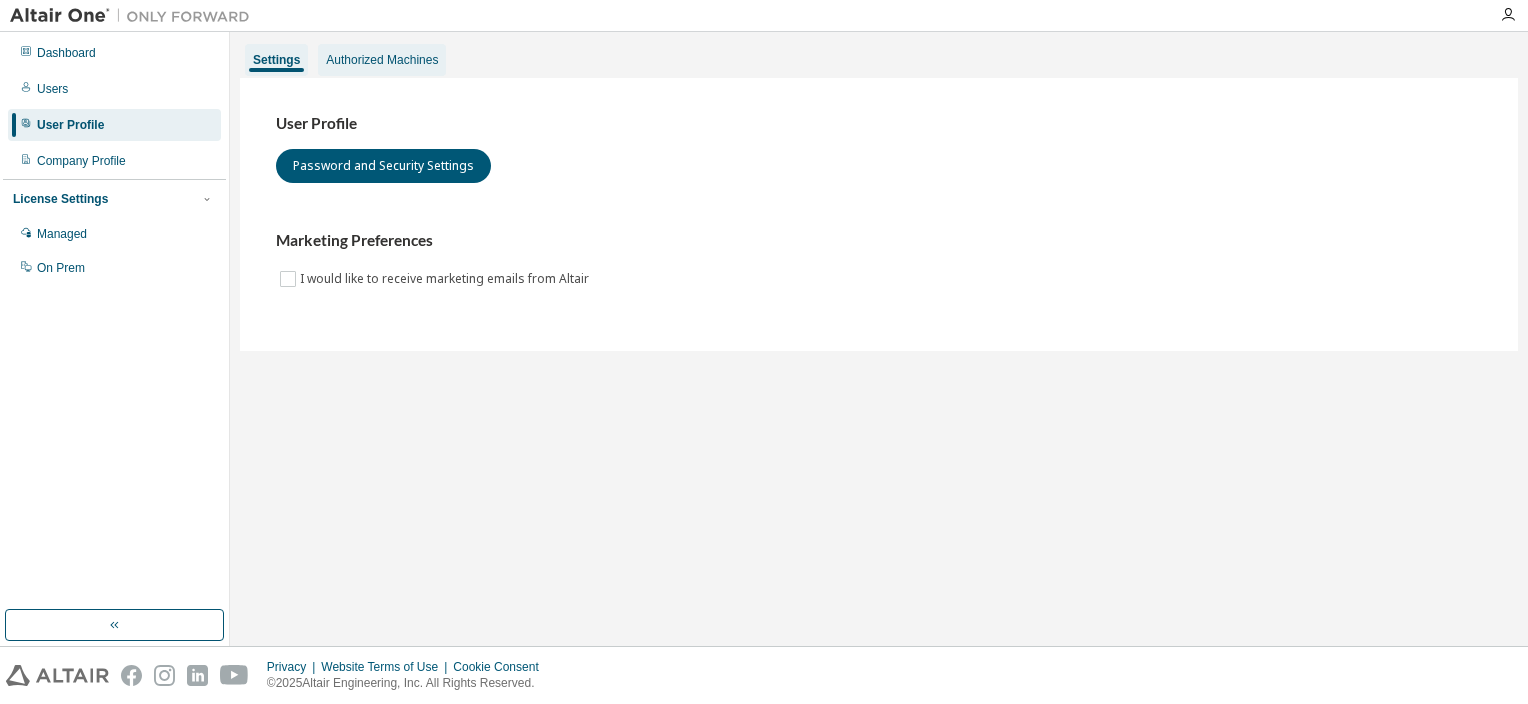 click on "Authorized Machines" at bounding box center [382, 60] 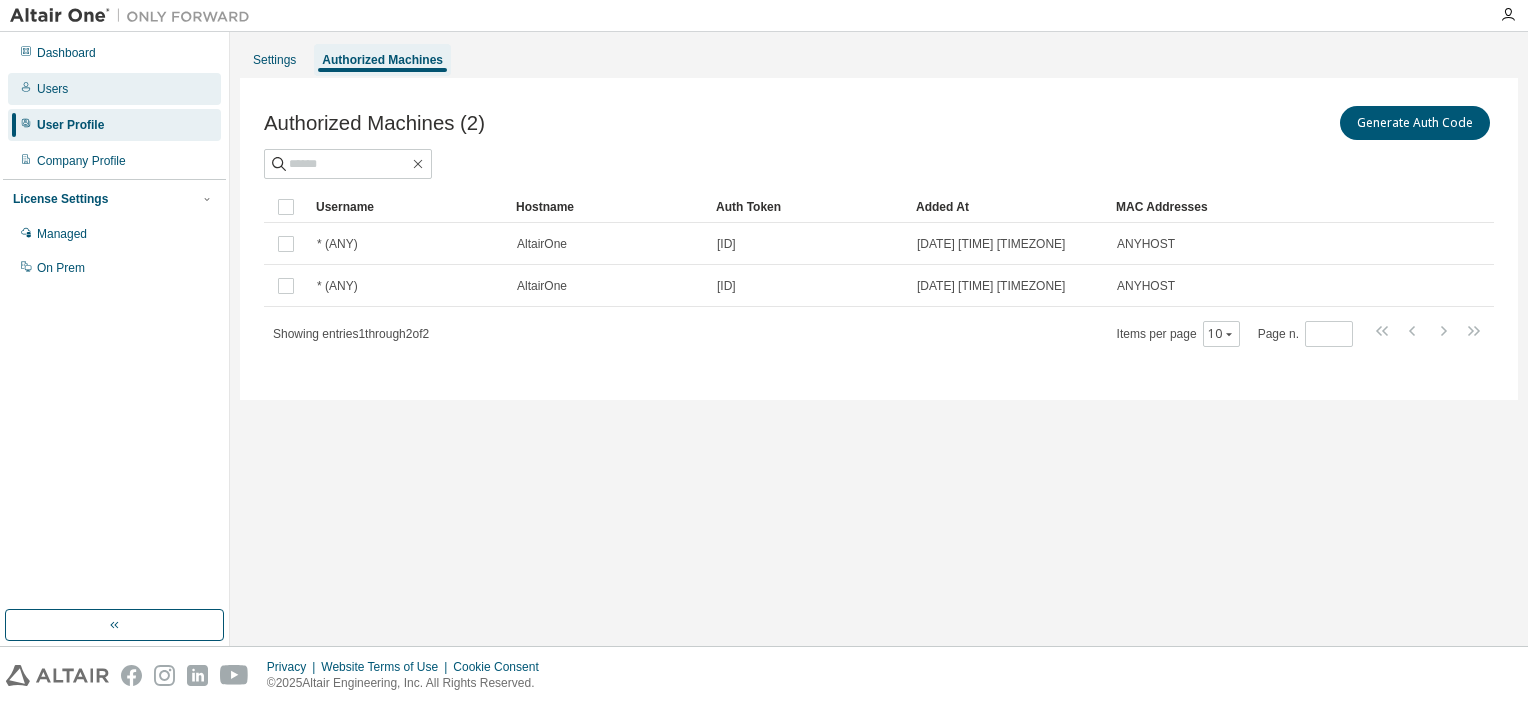 click on "Users" at bounding box center (52, 89) 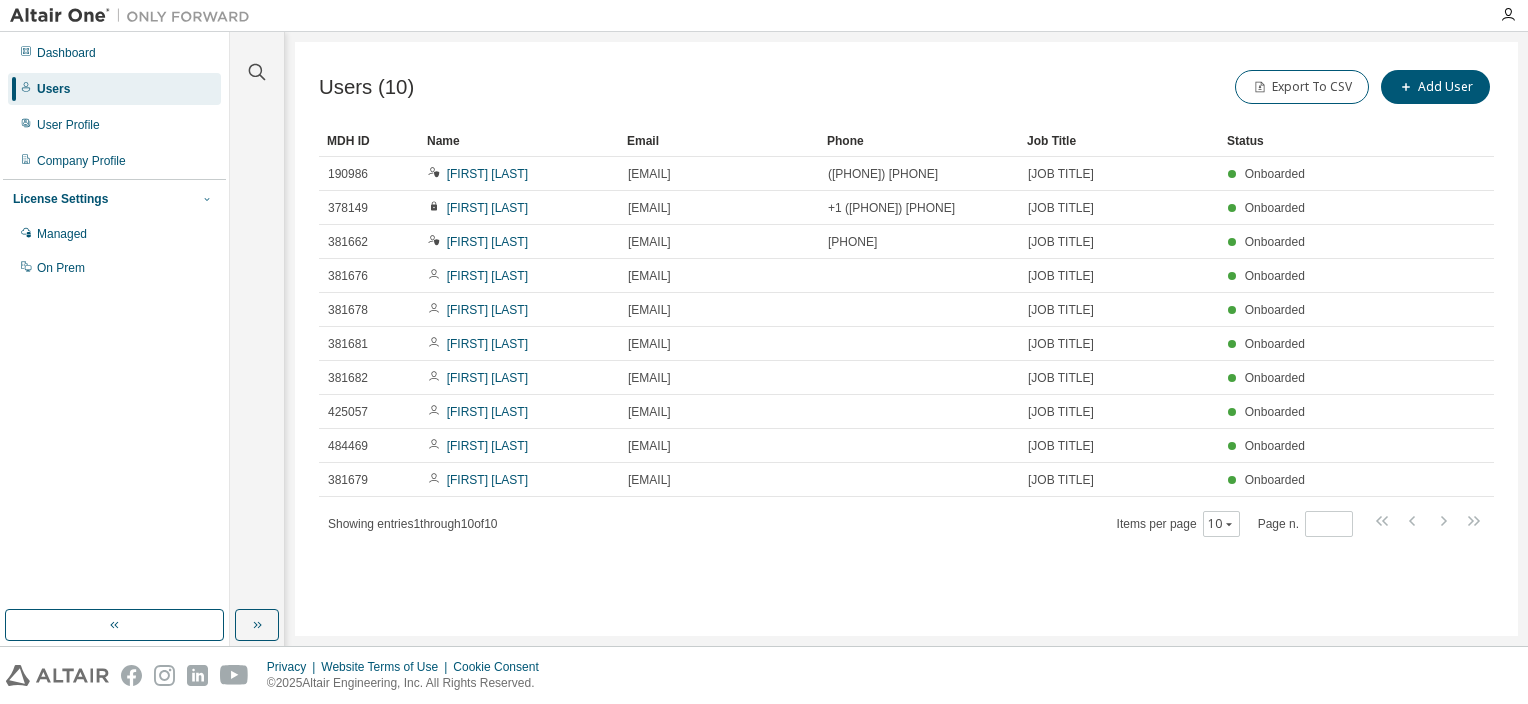 click 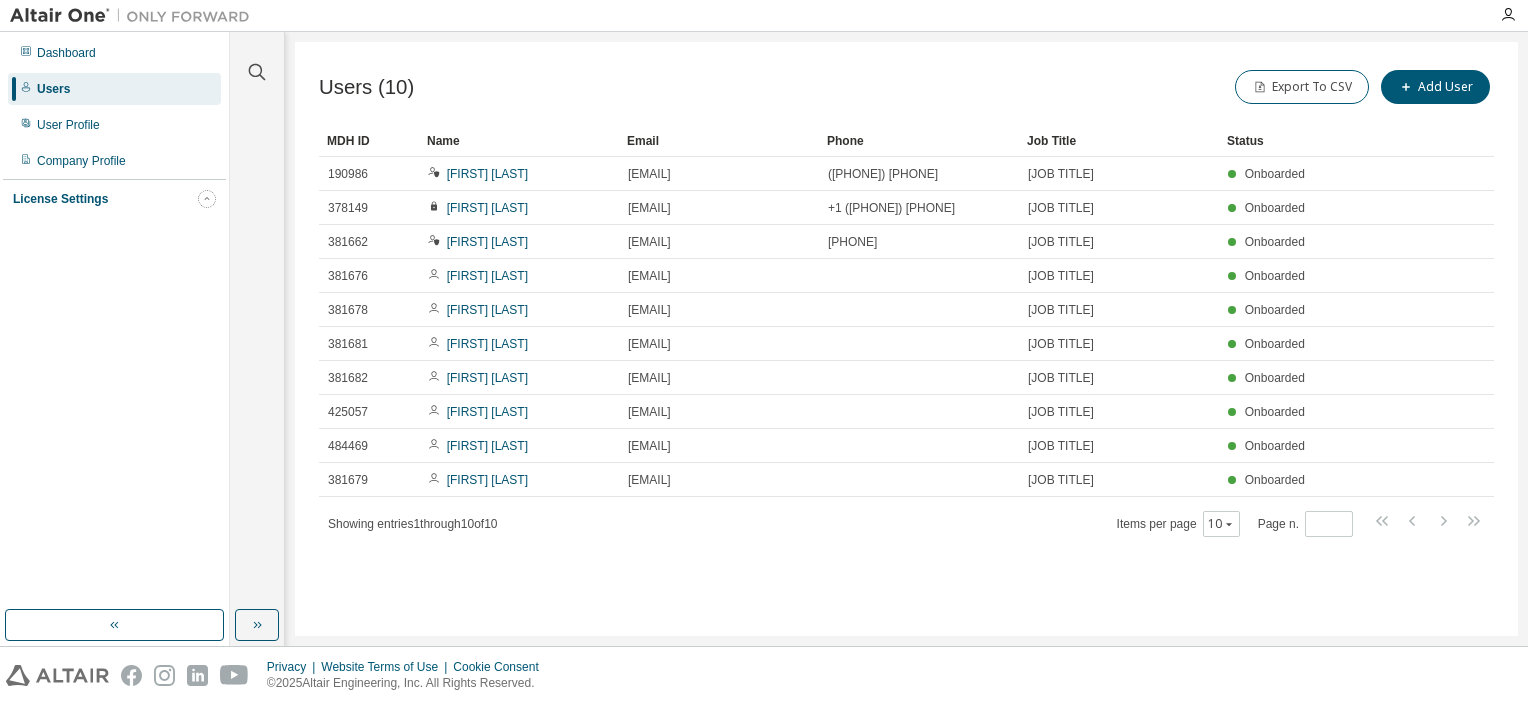 click 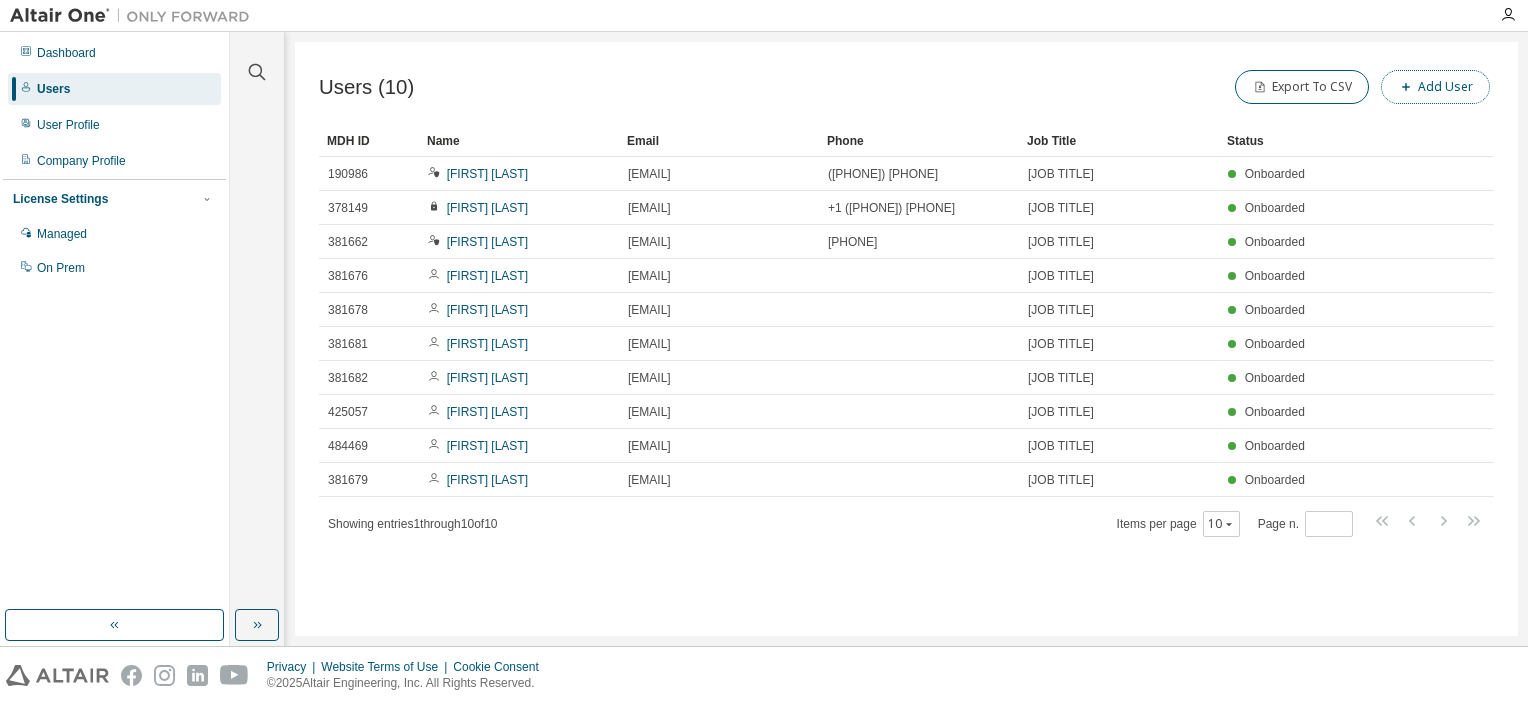 click on "Add User" at bounding box center (1435, 87) 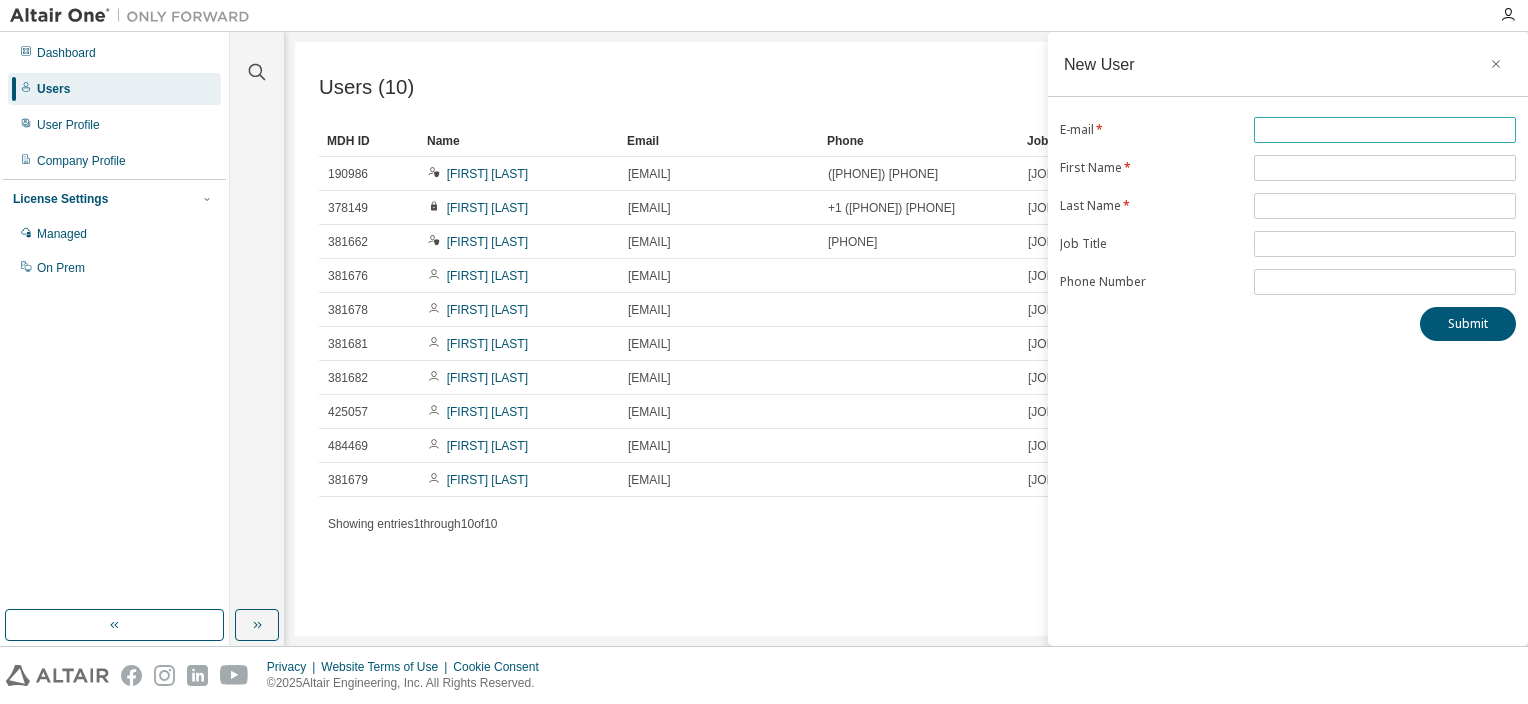 click at bounding box center [1385, 130] 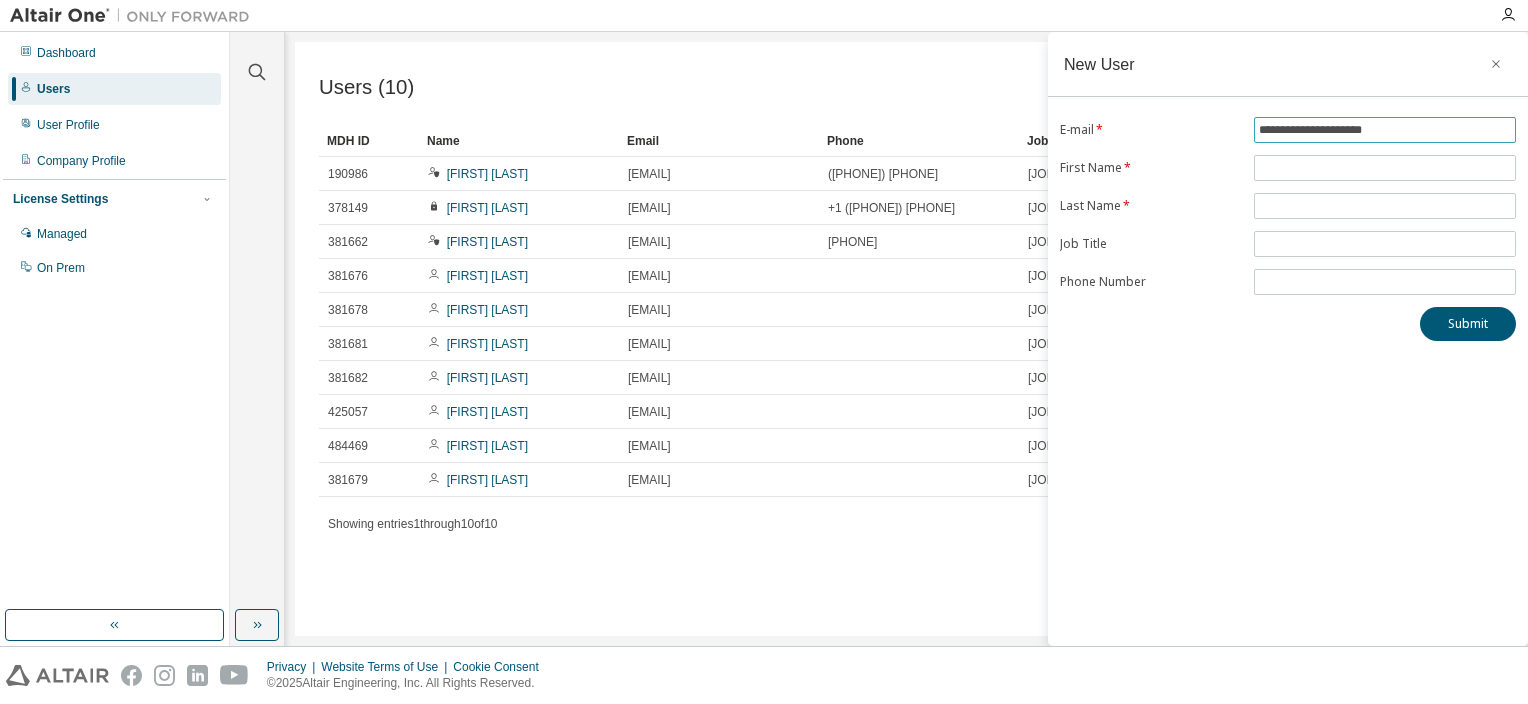 type on "**********" 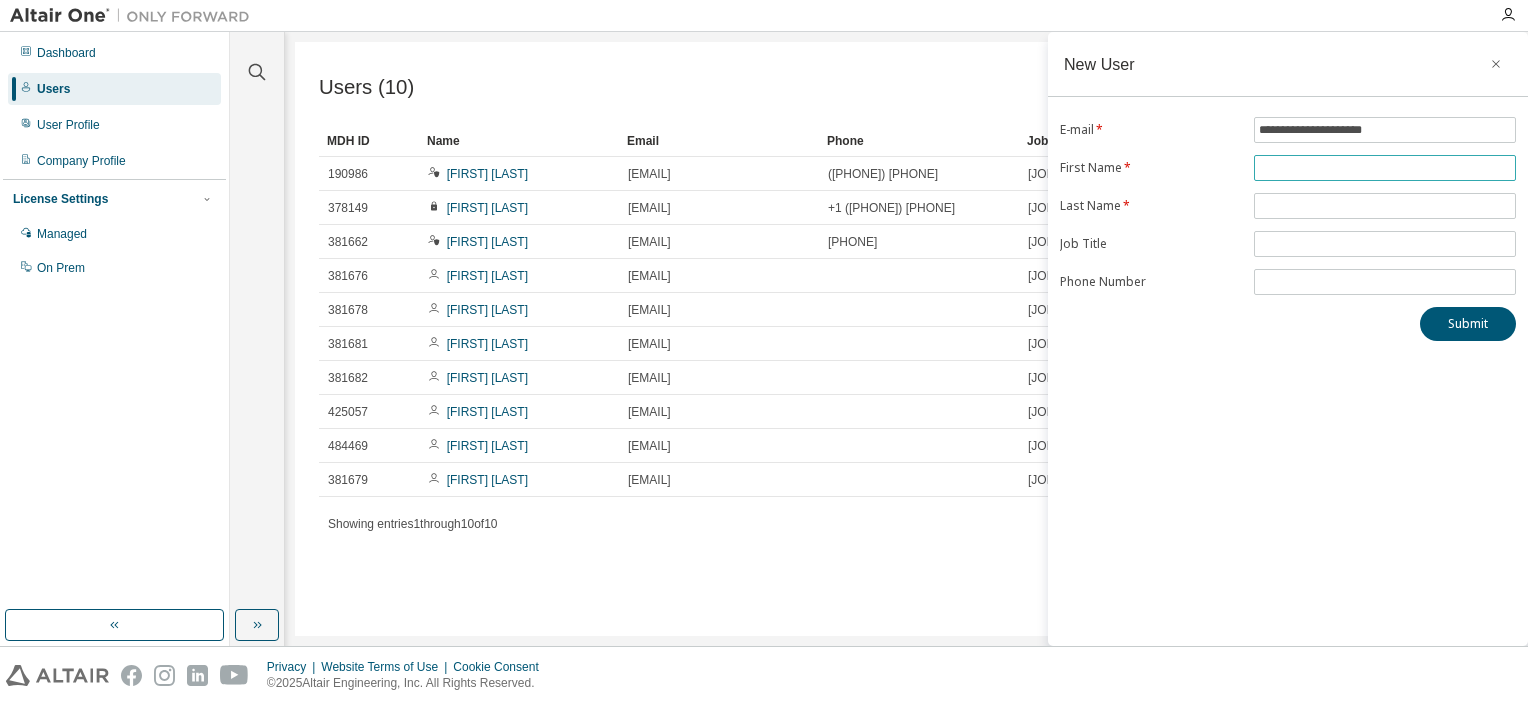 click at bounding box center [1385, 168] 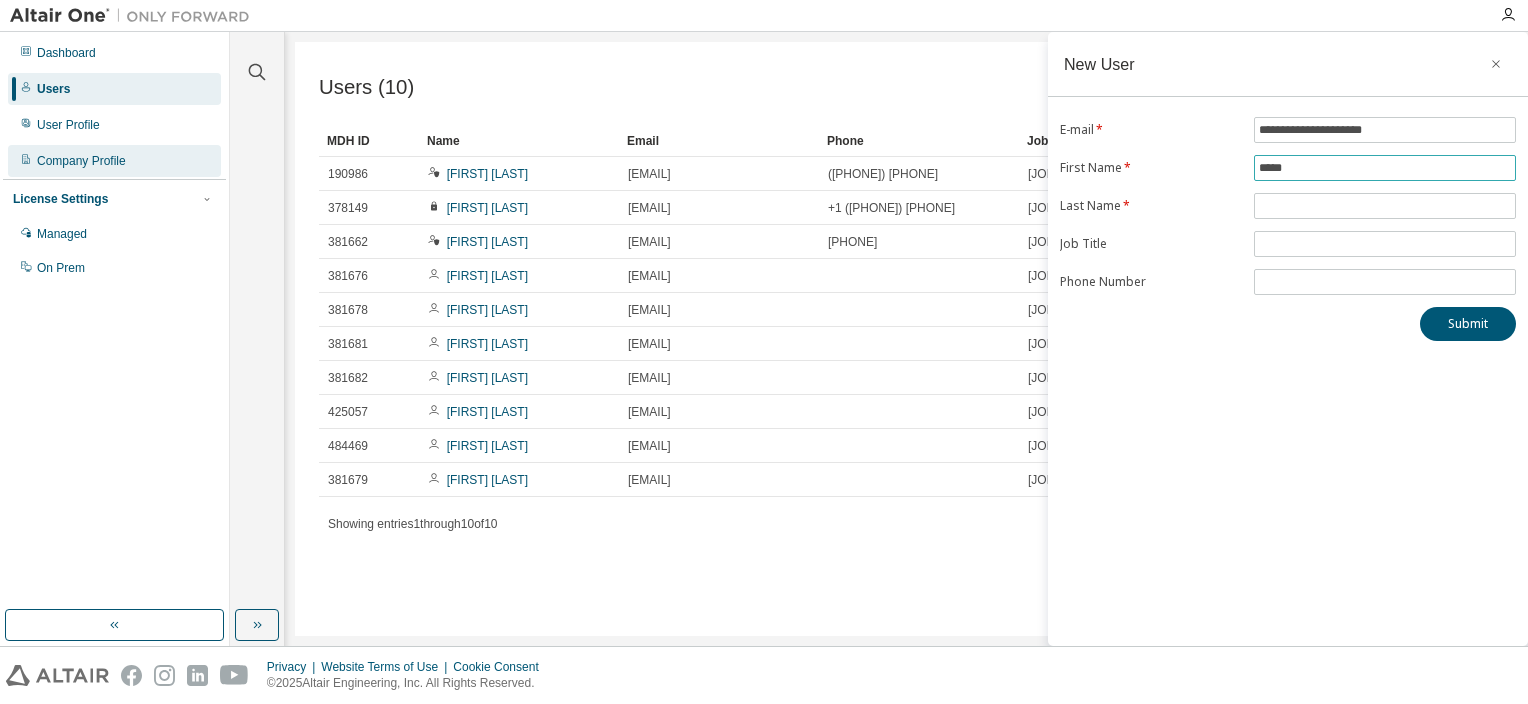 type on "*****" 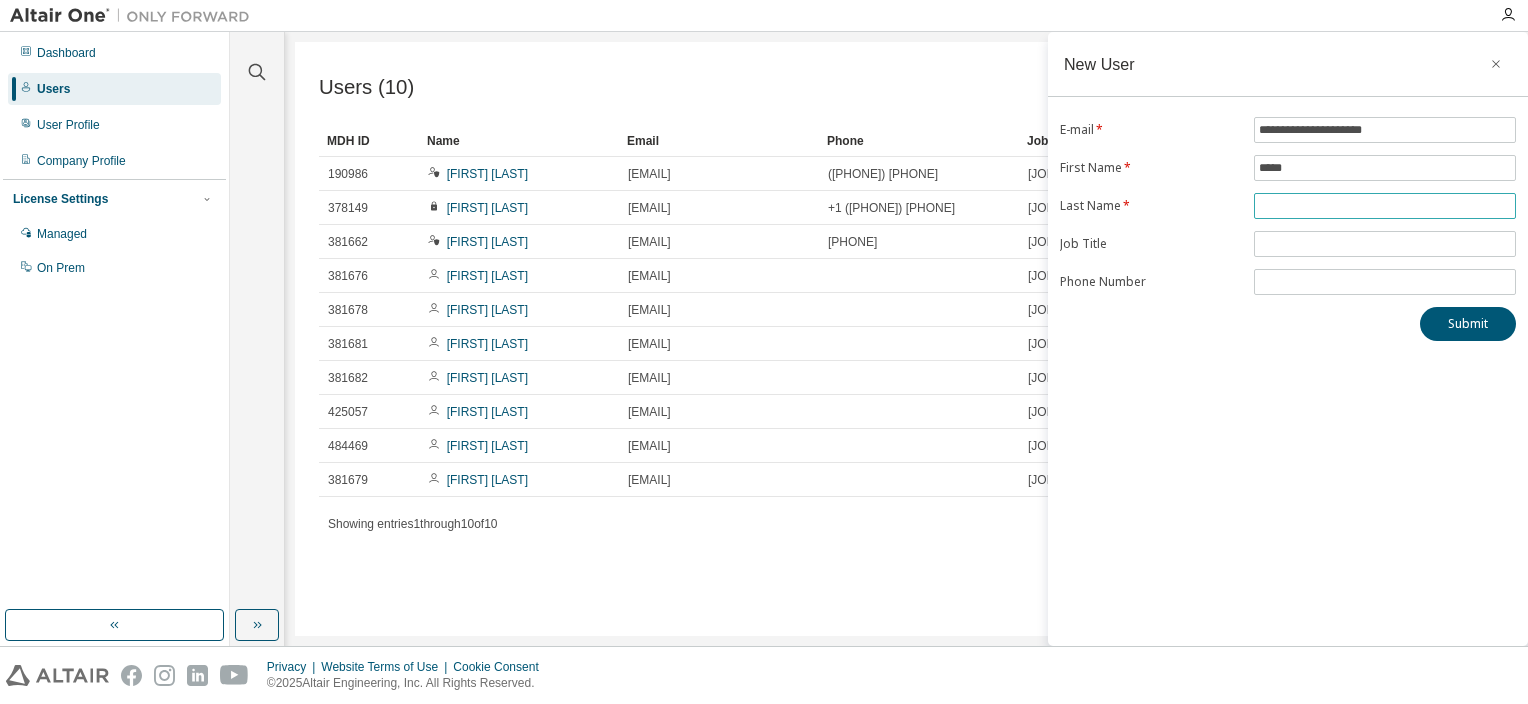 click at bounding box center [1385, 206] 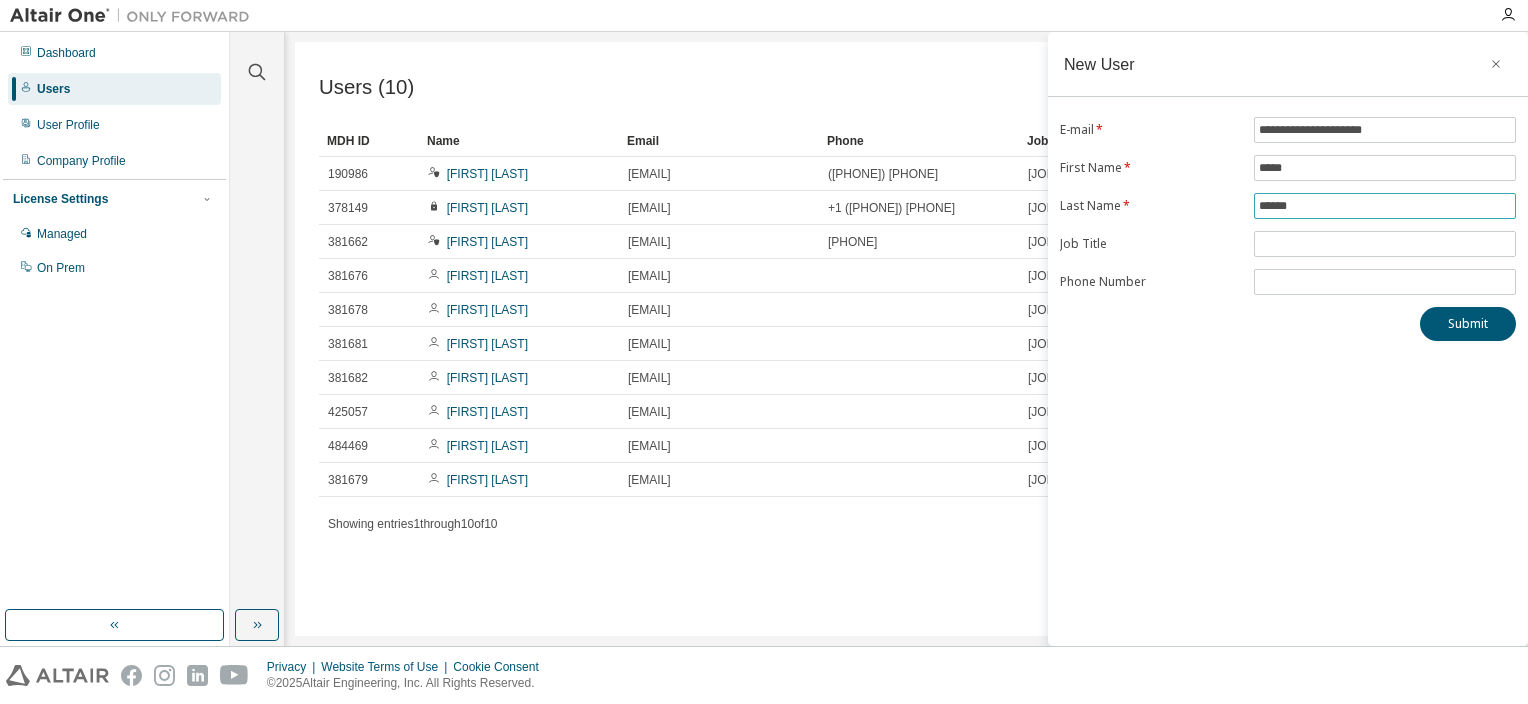 type on "******" 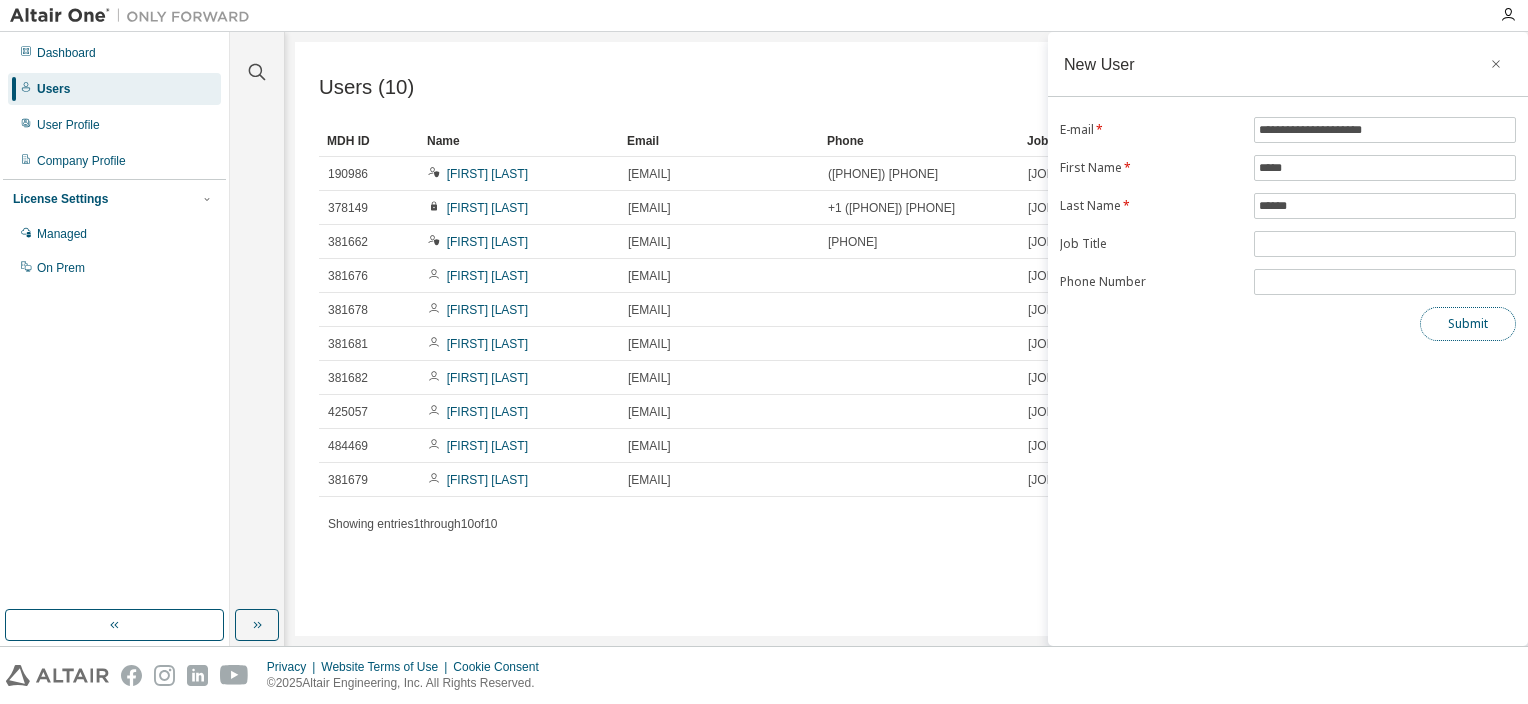 click on "Submit" at bounding box center (1468, 324) 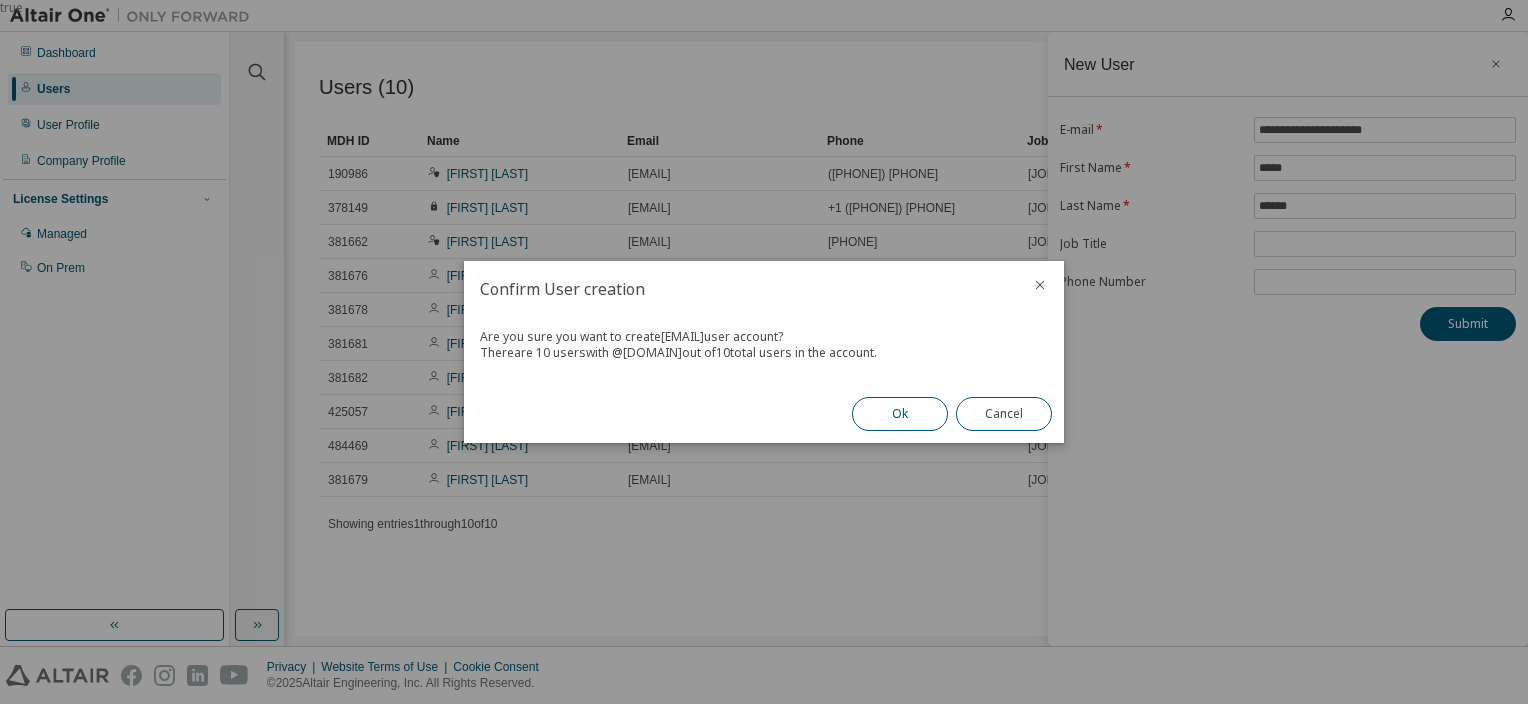 click on "Ok" at bounding box center (900, 414) 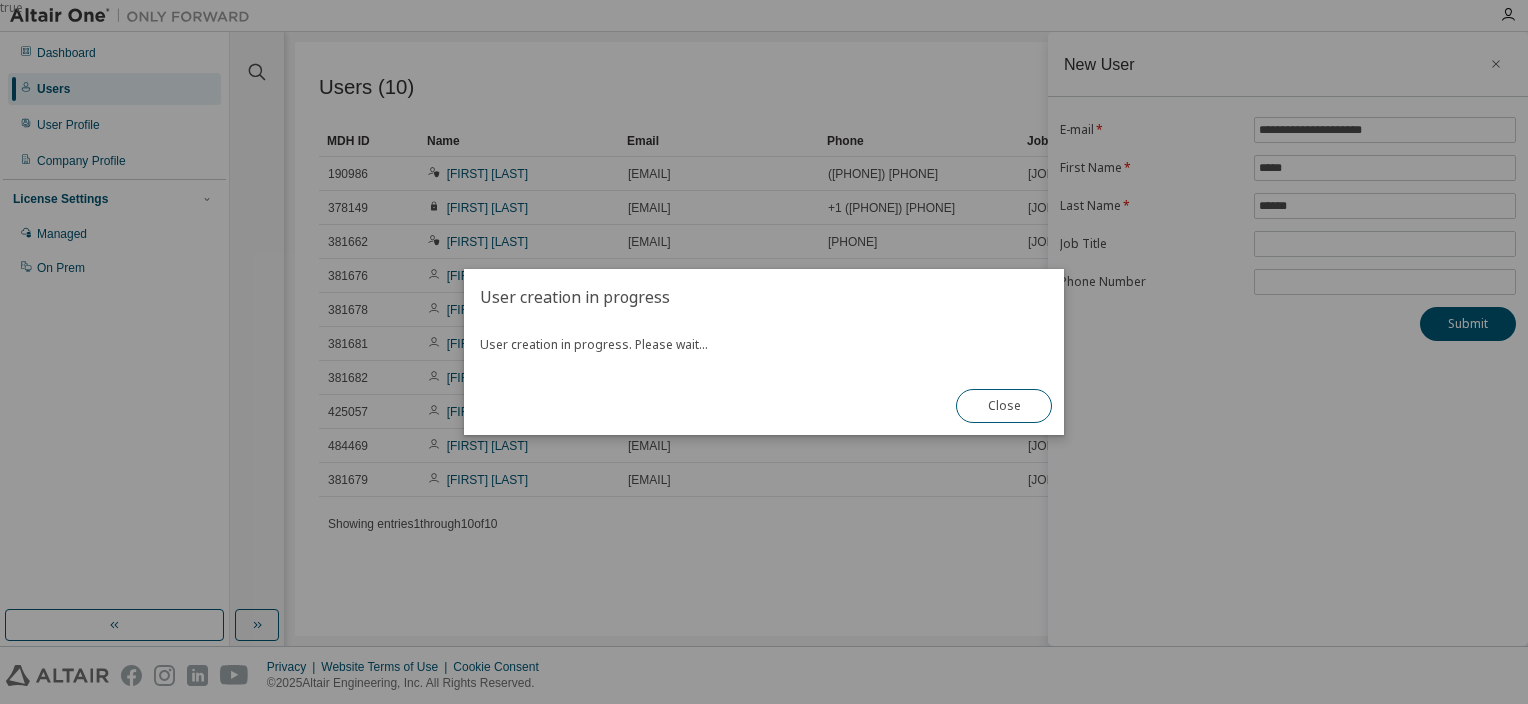 click on "User creation in progress. Please wait..." at bounding box center (764, 351) 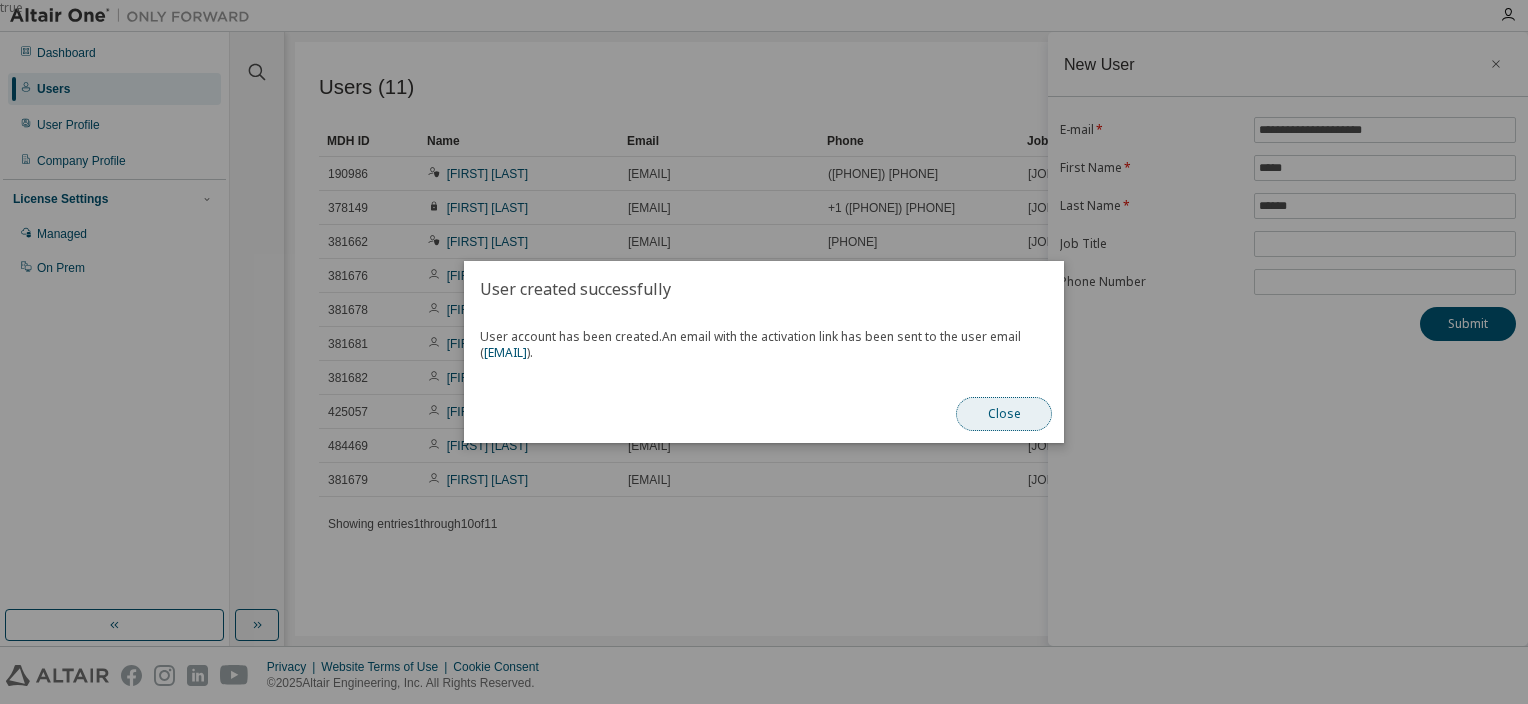 click on "Close" at bounding box center (1004, 414) 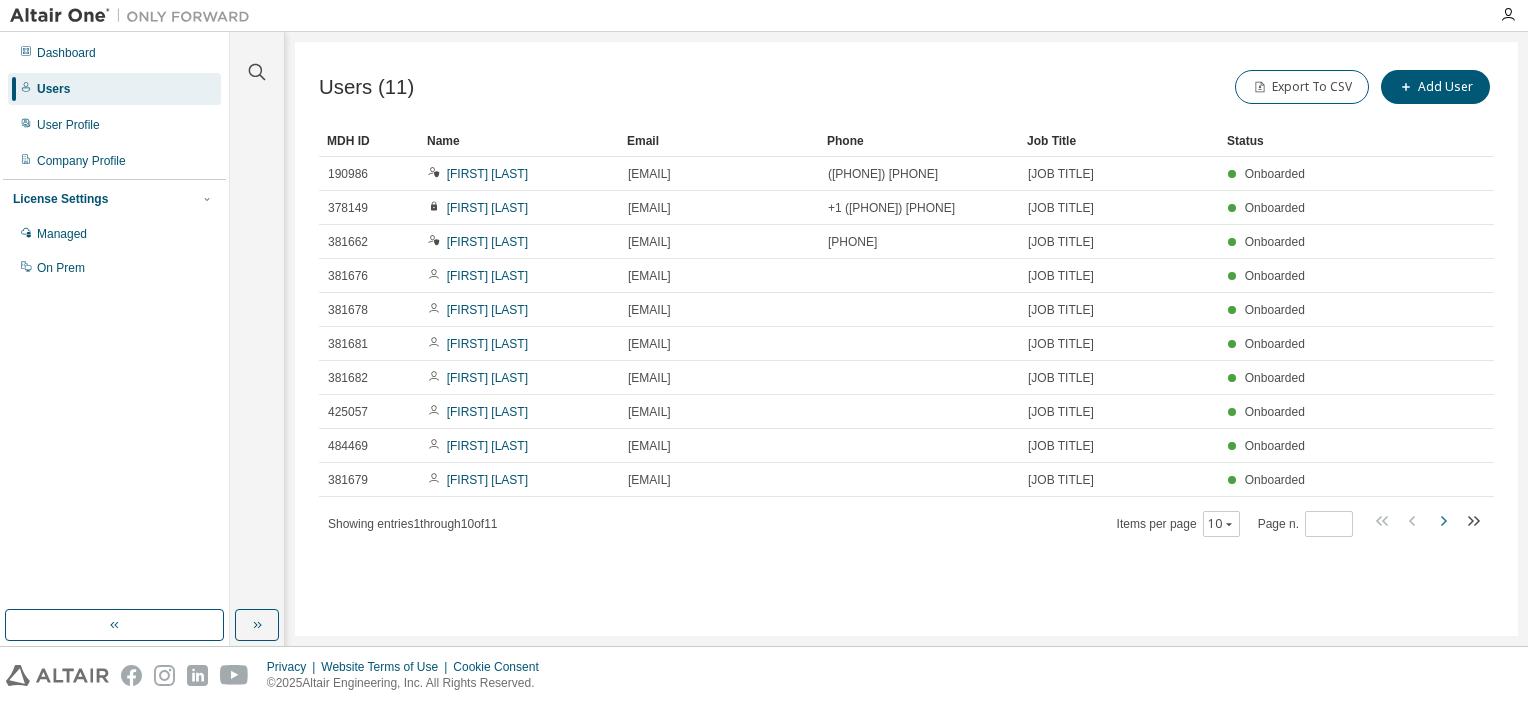 click 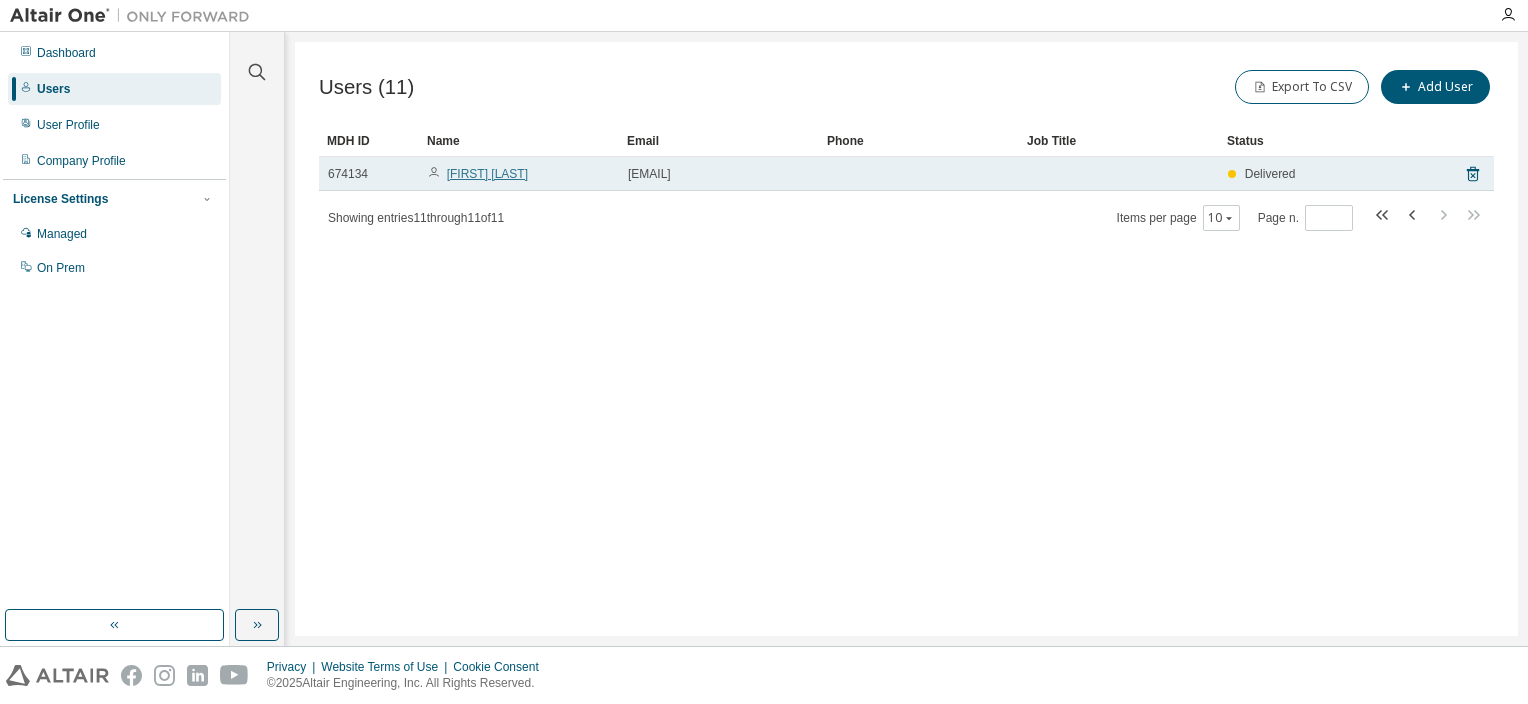 click on "[FIRST] [LAST]" at bounding box center (487, 174) 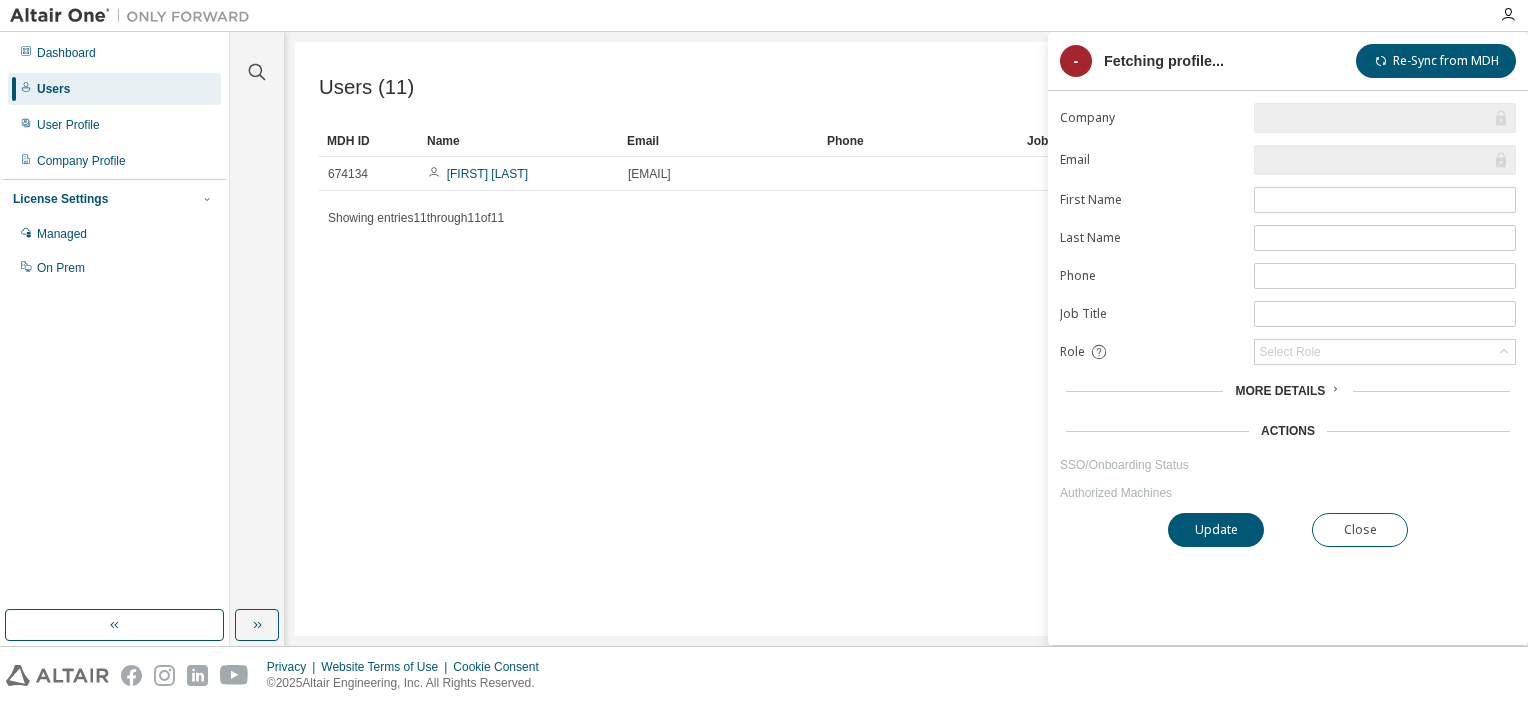 type on "*" 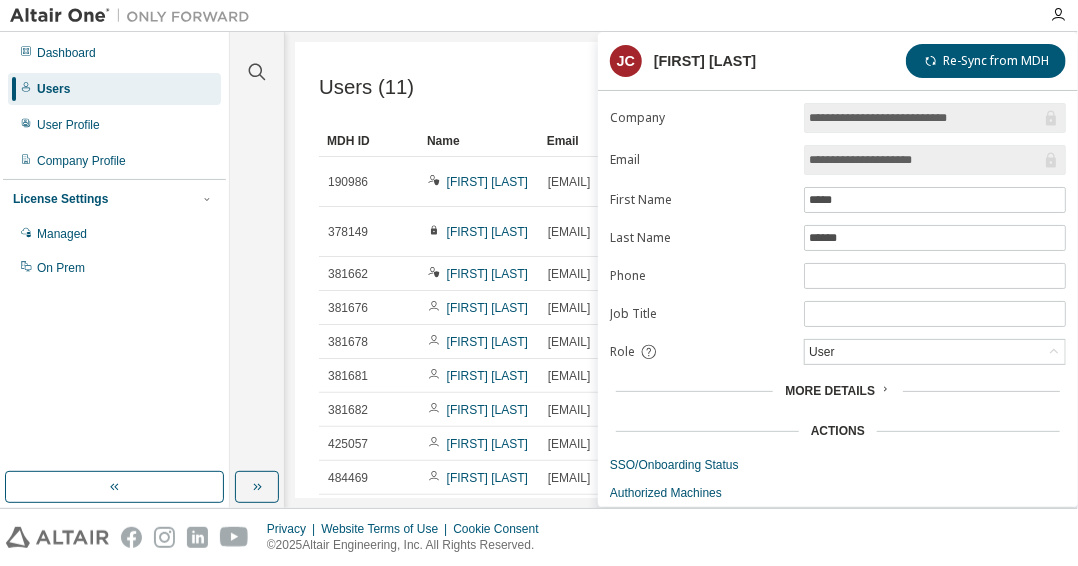 click on "Users (11) Export To CSV Add User Clear Load Save Save As Field Operator Value Select filter Select operand Add criteria Search MDH ID Name Email Phone Job Title Status 190986    [FIRST] [LAST] [EMAIL] ([PHONE]) [JOB TITLE] Onboarded 378149    [FIRST] [LAST] [EMAIL] +1 ([PHONE]) [JOB TITLE] Onboarded 381662    [FIRST] [LAST] [EMAIL] [PHONE] [JOB TITLE] Onboarded 381676    [FIRST] [LAST] [EMAIL] [JOB TITLE] Onboarded 381678    [FIRST] [LAST] [EMAIL] [JOB TITLE] Onboarded 381681    [FIRST] [LAST] [EMAIL] [JOB TITLE] Onboarded 381682    [FIRST] [LAST] [EMAIL] [JOB TITLE] Onboarded 425057    [FIRST] [LAST] [EMAIL] [JOB TITLE] Onboarded 484469    [FIRST] [LAST] [EMAIL] [JOB TITLE] Onboarded 381679    [FIRST] [LAST] [EMAIL] [JOB TITLE] Onboarded Showing entries  1  through  10  of" at bounding box center [681, 270] 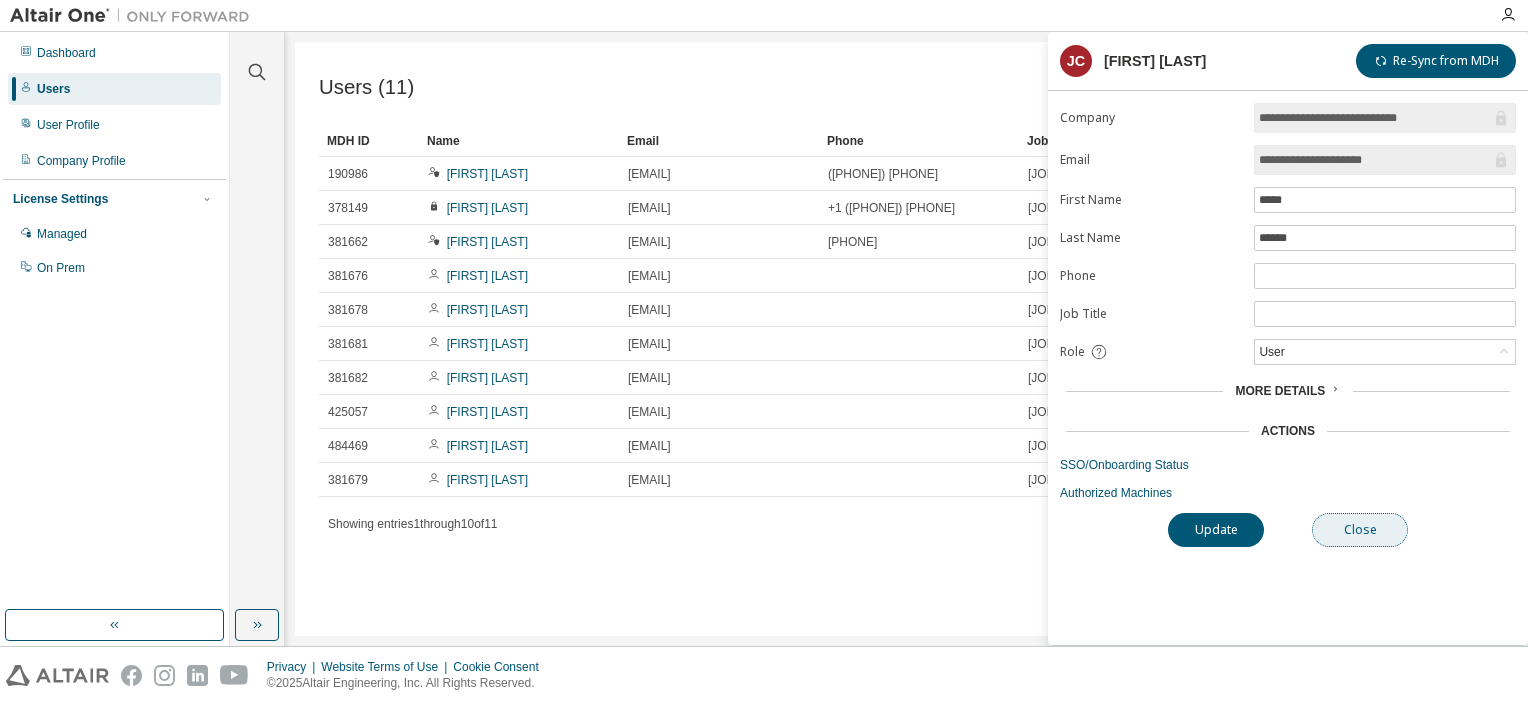 click on "Close" at bounding box center (1360, 530) 